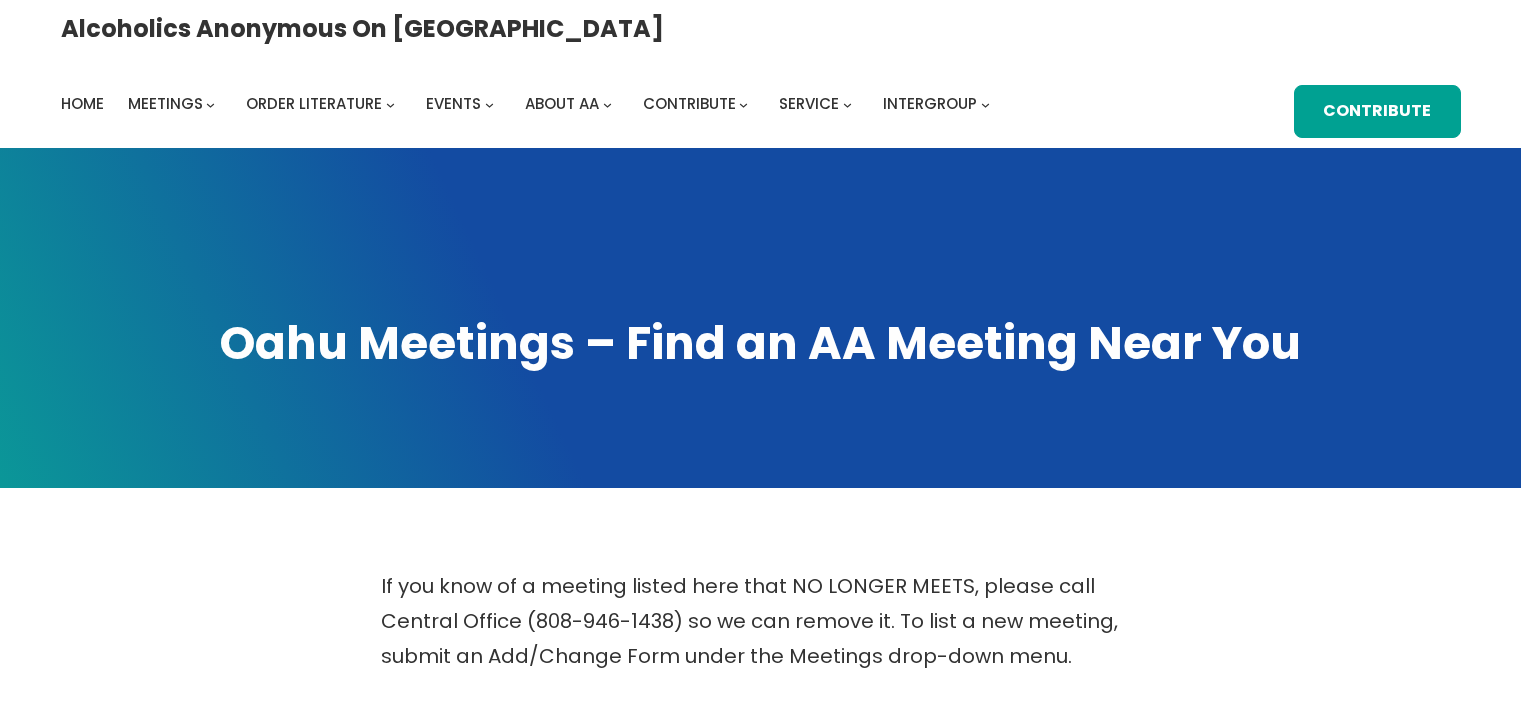 scroll, scrollTop: 0, scrollLeft: 0, axis: both 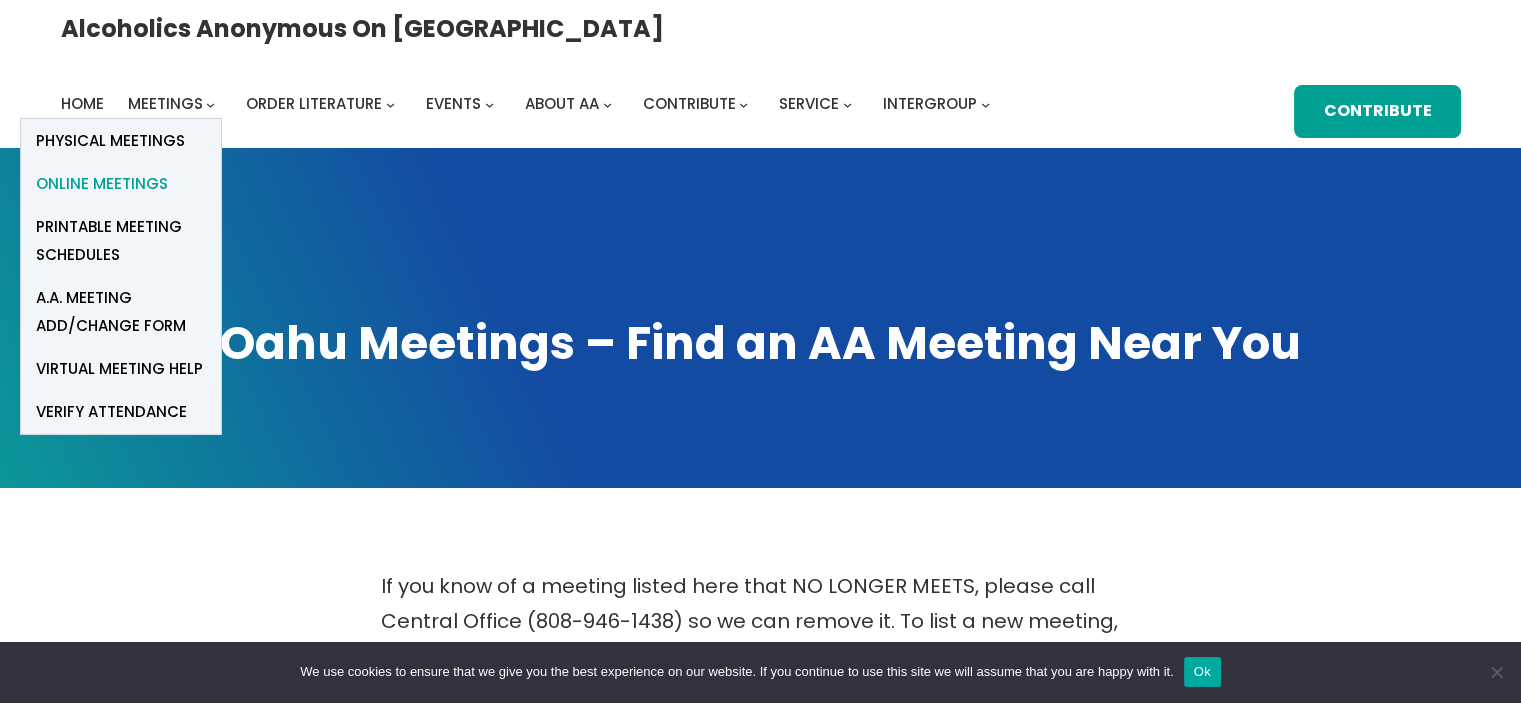 click on "Online Meetings" at bounding box center (102, 184) 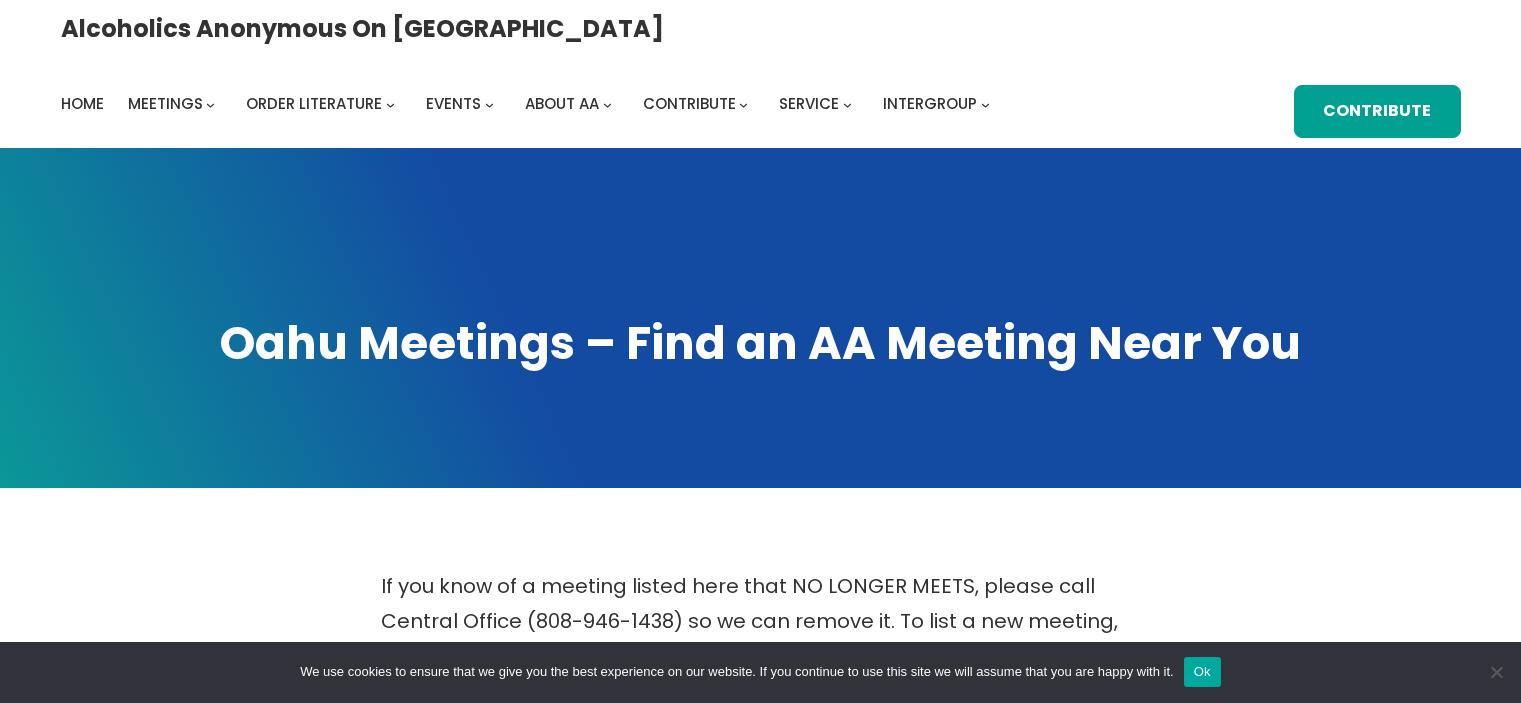 scroll, scrollTop: 0, scrollLeft: 0, axis: both 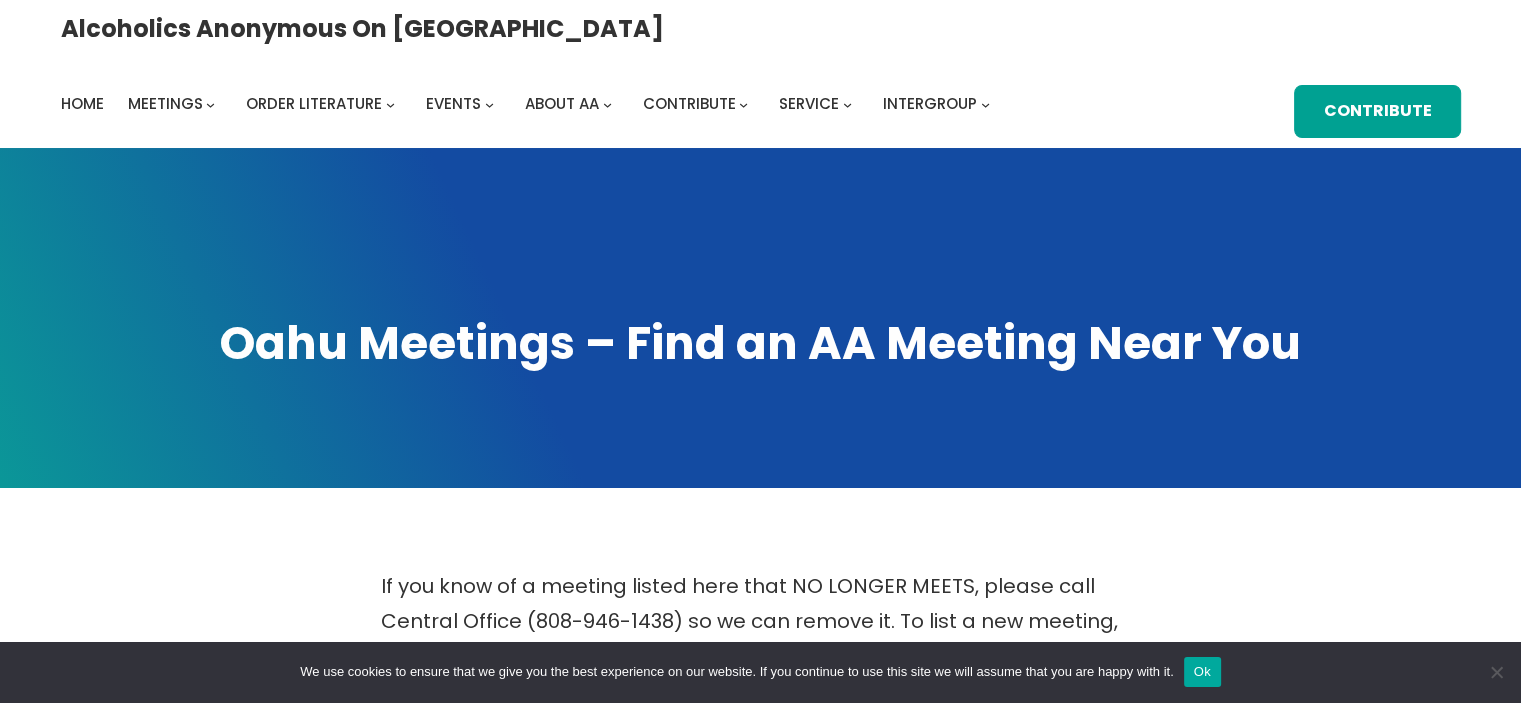 click on "Ok" at bounding box center [1202, 672] 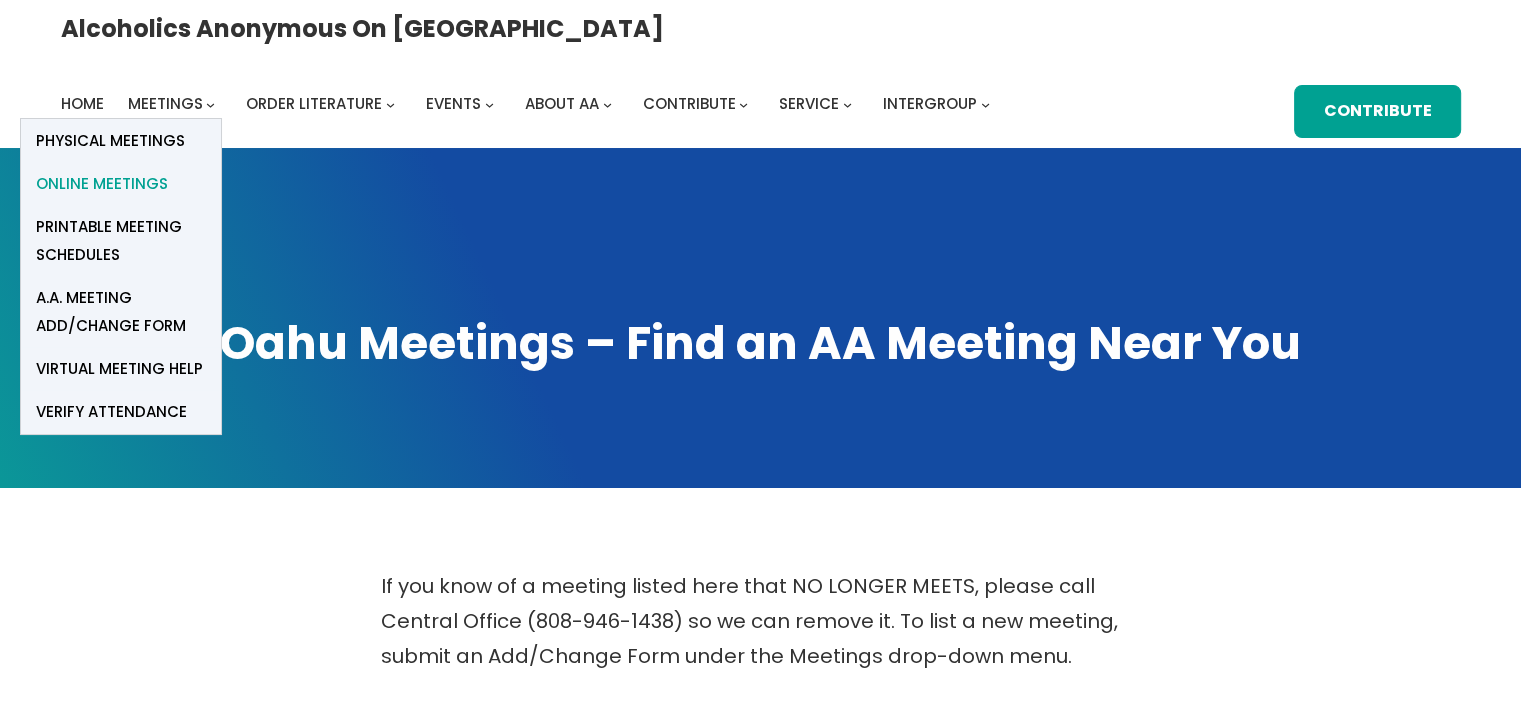 click on "Online Meetings" at bounding box center (102, 184) 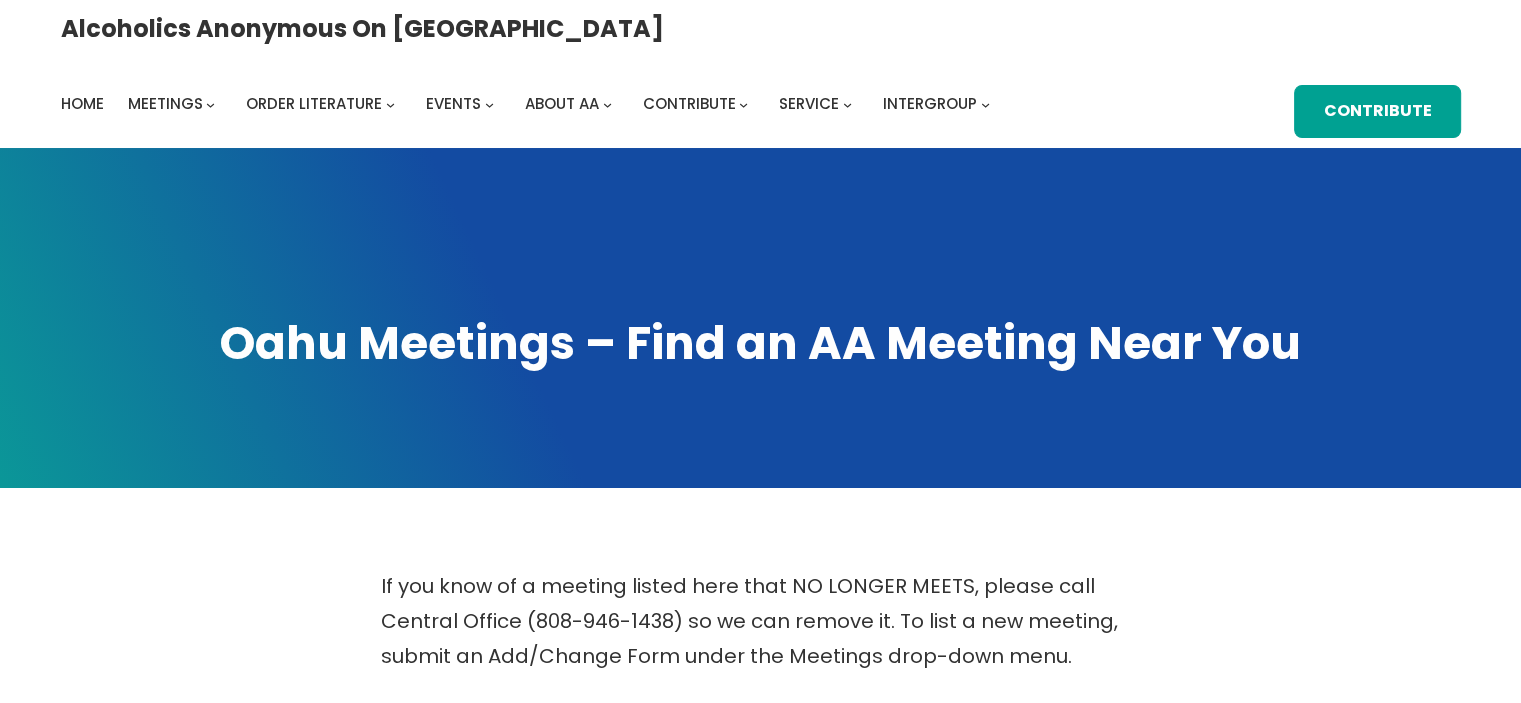 scroll, scrollTop: 500, scrollLeft: 0, axis: vertical 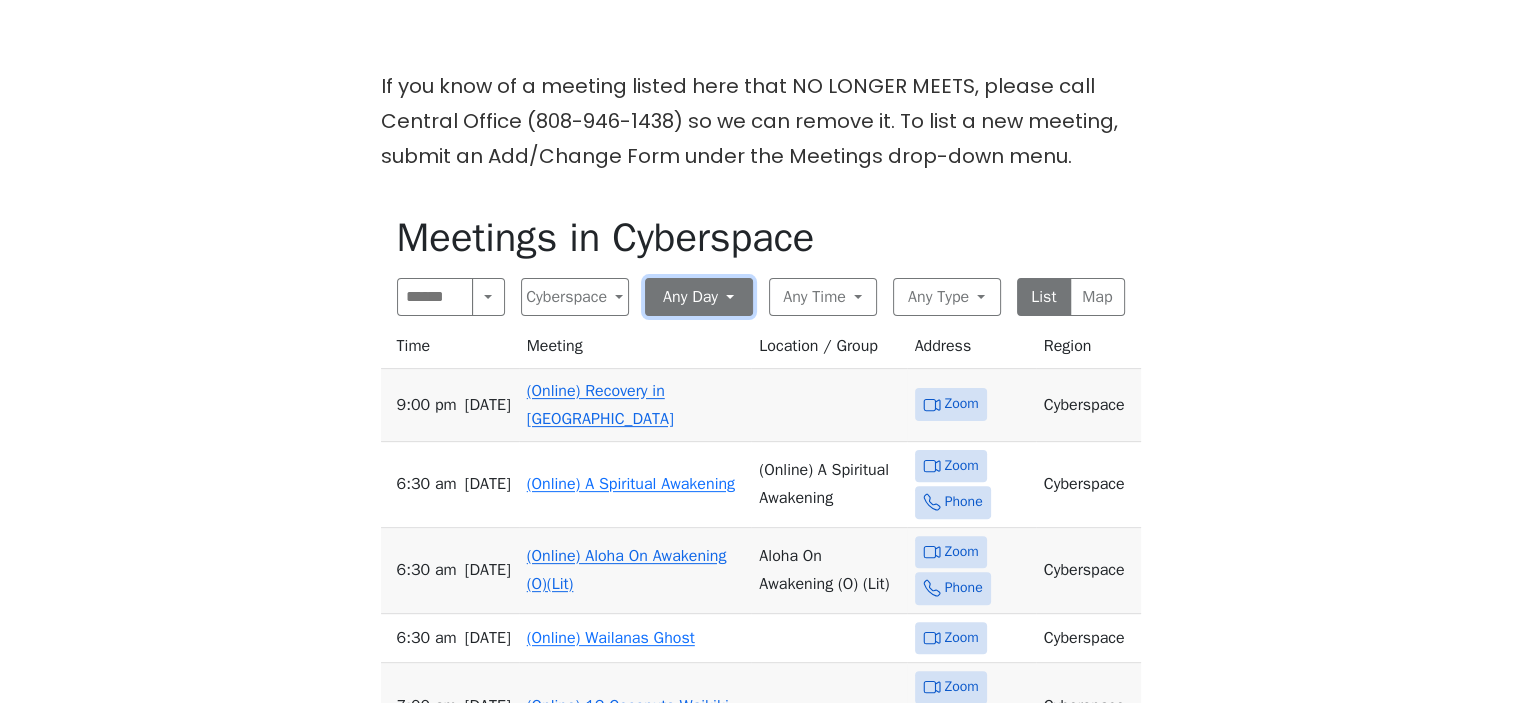 click on "Any Day" at bounding box center (699, 297) 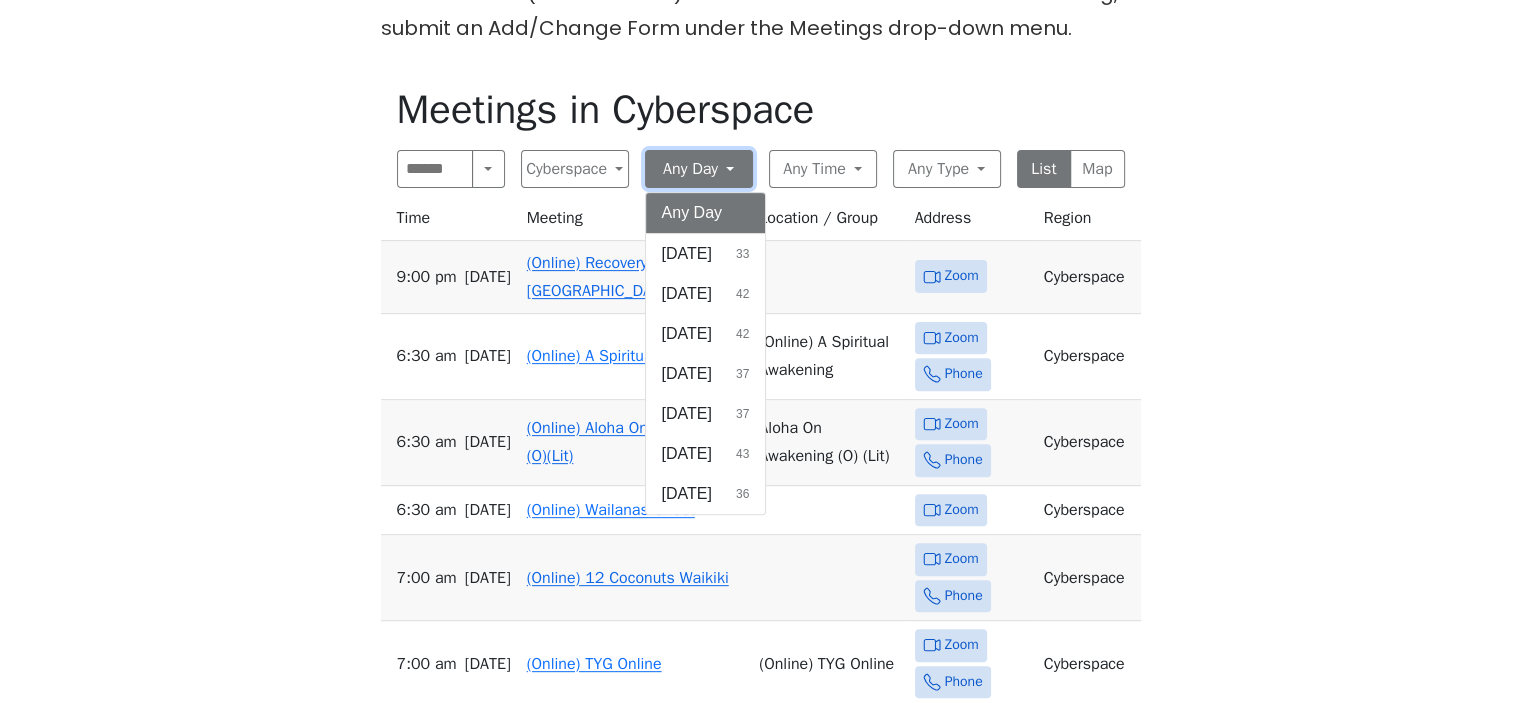 scroll, scrollTop: 666, scrollLeft: 0, axis: vertical 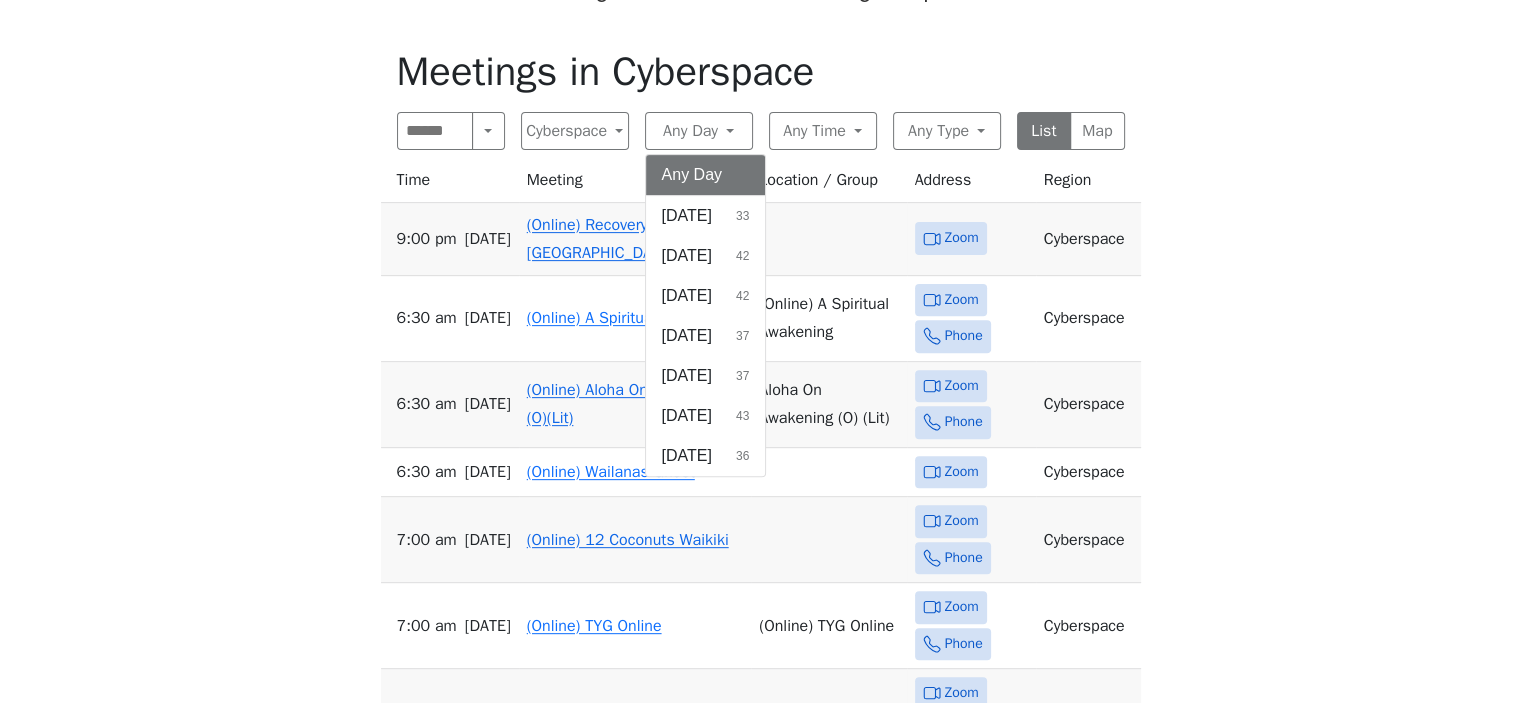 click on "If you know of a meeting listed here that NO LONGER MEETS, please call Central Office (808-946-1438) so we can remove it. To list a new meeting, submit an Add/Change Form under the Meetings drop-down menu.
Meetings in Cyberspace Search Near Location Near Me Cyberspace Anywhere Cyberspace 67 District 01 - Diamond Head 24 District 02 - Honolulu 41 District 03 - Leeward 15 District 04 - Windward 33 District 09 - Central North Shore 23 District 10 - Waikiki 36 District 17 - Waianae 30 Honolulu 1 Any Day Any Day Sunday 33 Monday 42 Tuesday 42 Wednesday 37 Thursday 37 Friday 43 Saturday 36 Any Time Any Time Morning 91 Midday 27 Evening 146 Night 23 Any Type Any Type In-person 203 Online 71 11th Step Meditation 7 12 Steps & 12 Traditions 16 As Bill Sees It 3 Big Book 36 Birthday 2 Child-Friendly 29 Closed 27 Daily Reflections 44 Discussion 70 English 116 Grapevine 9 LGBTQ 6 Literature 73 Living Sober 4 Meditation 8 Men 8 Newcomer 17 Open 226 Outdoor Meeting 77 Spanish 1 Speaker 8 Speaker/Discussion 115 12 1" at bounding box center (760, 470) 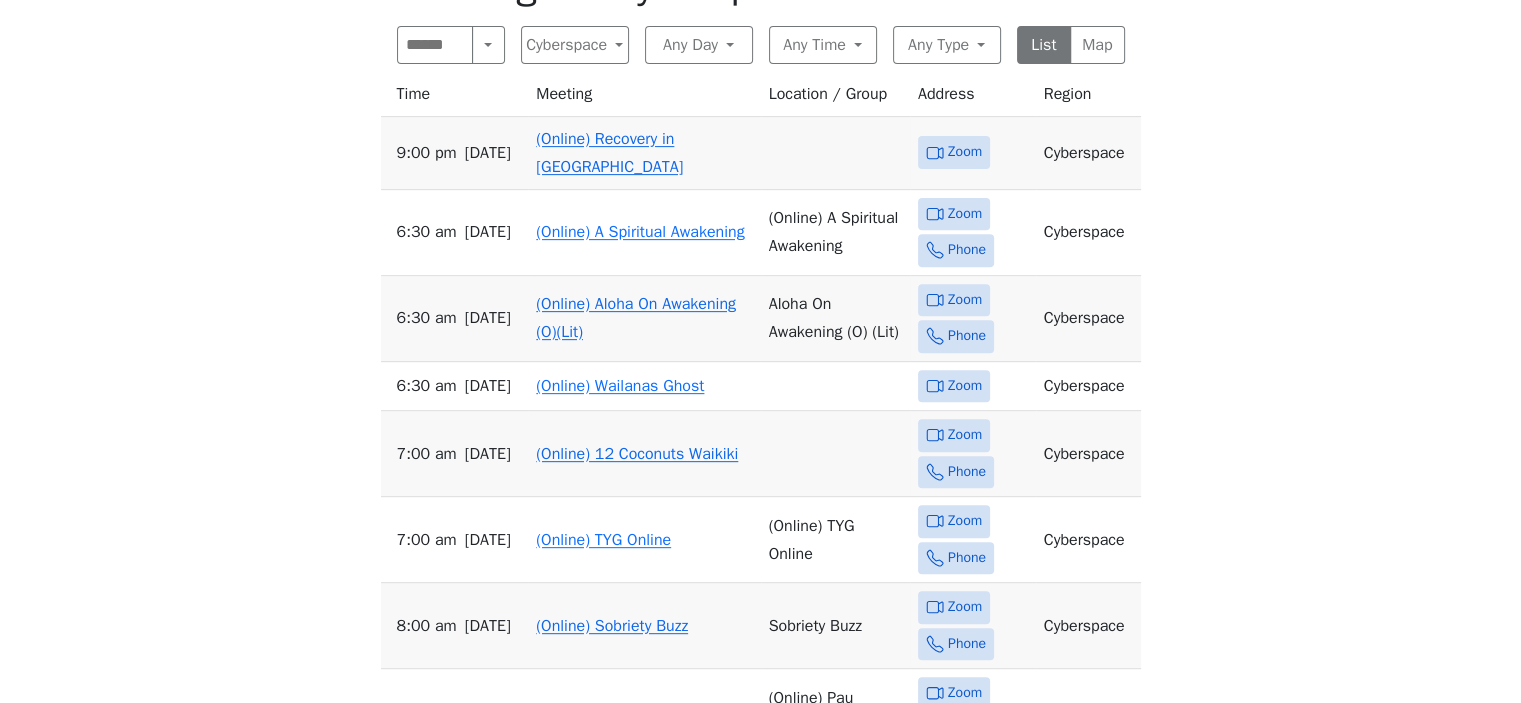 scroll, scrollTop: 0, scrollLeft: 0, axis: both 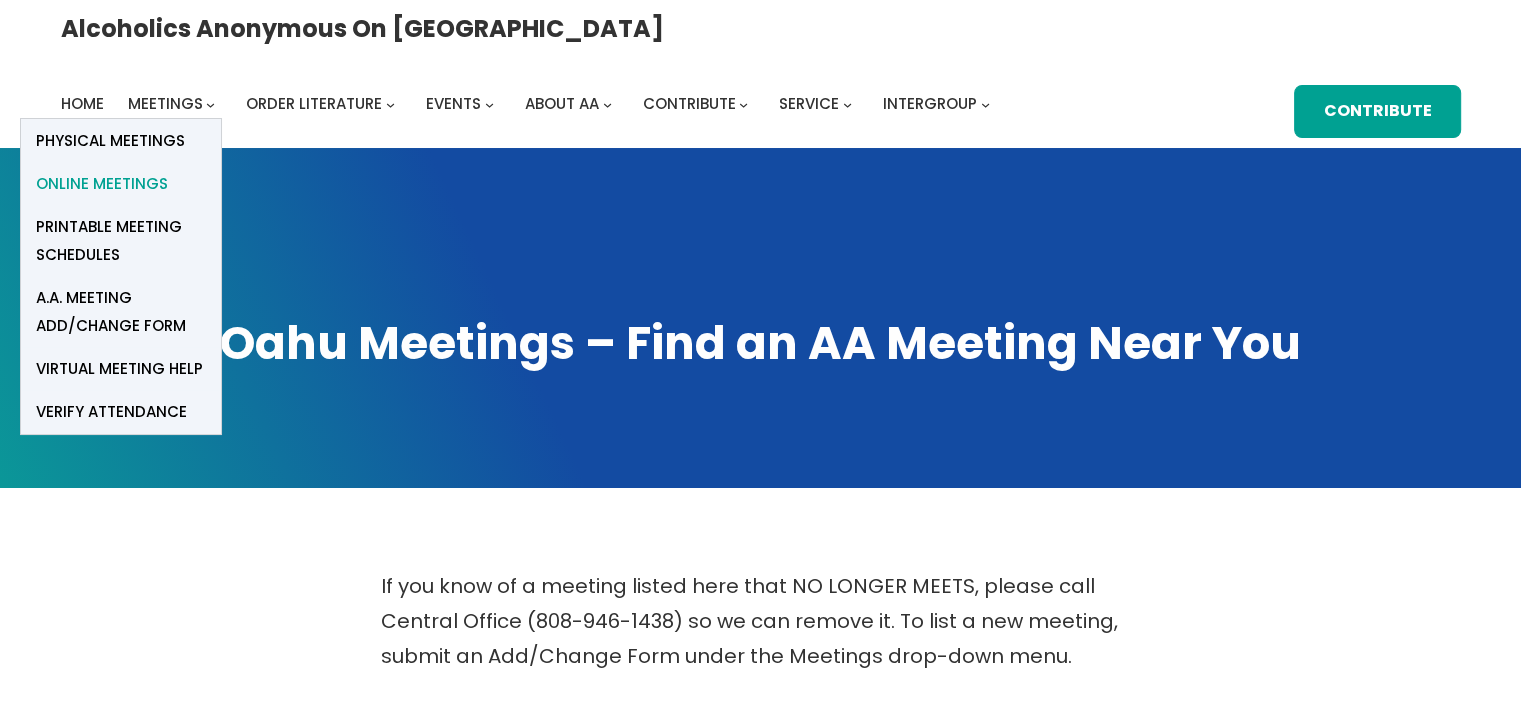 click on "Online Meetings" at bounding box center [102, 184] 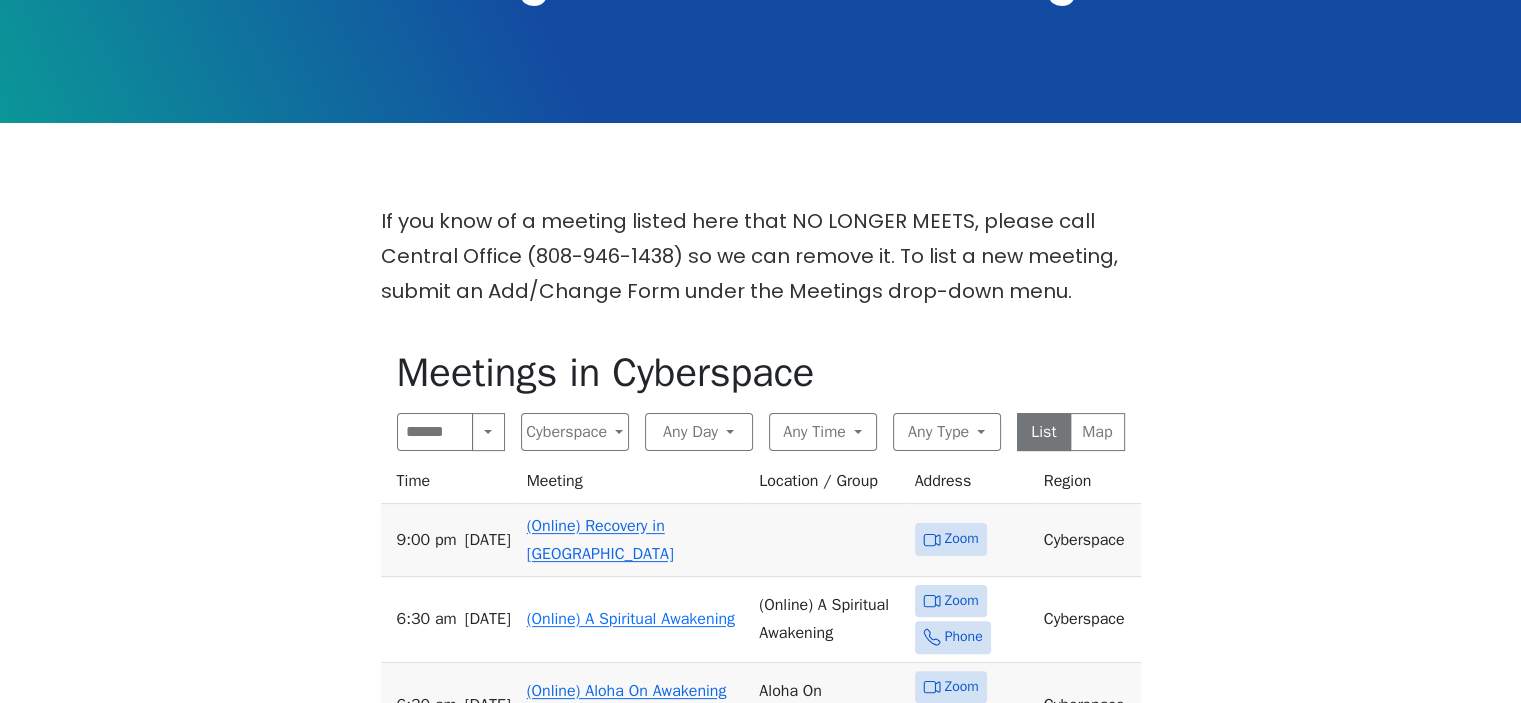 scroll, scrollTop: 666, scrollLeft: 0, axis: vertical 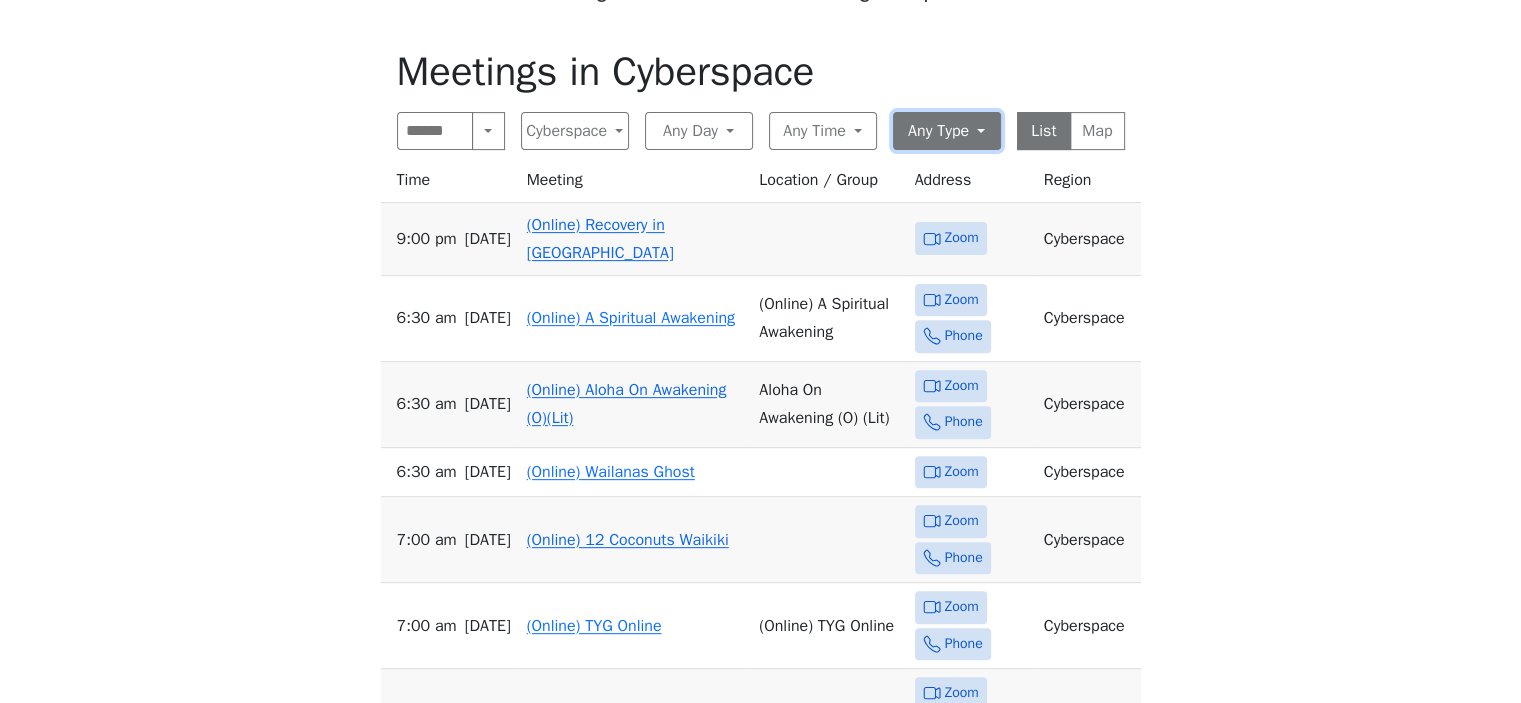 click on "Any Type" at bounding box center [947, 131] 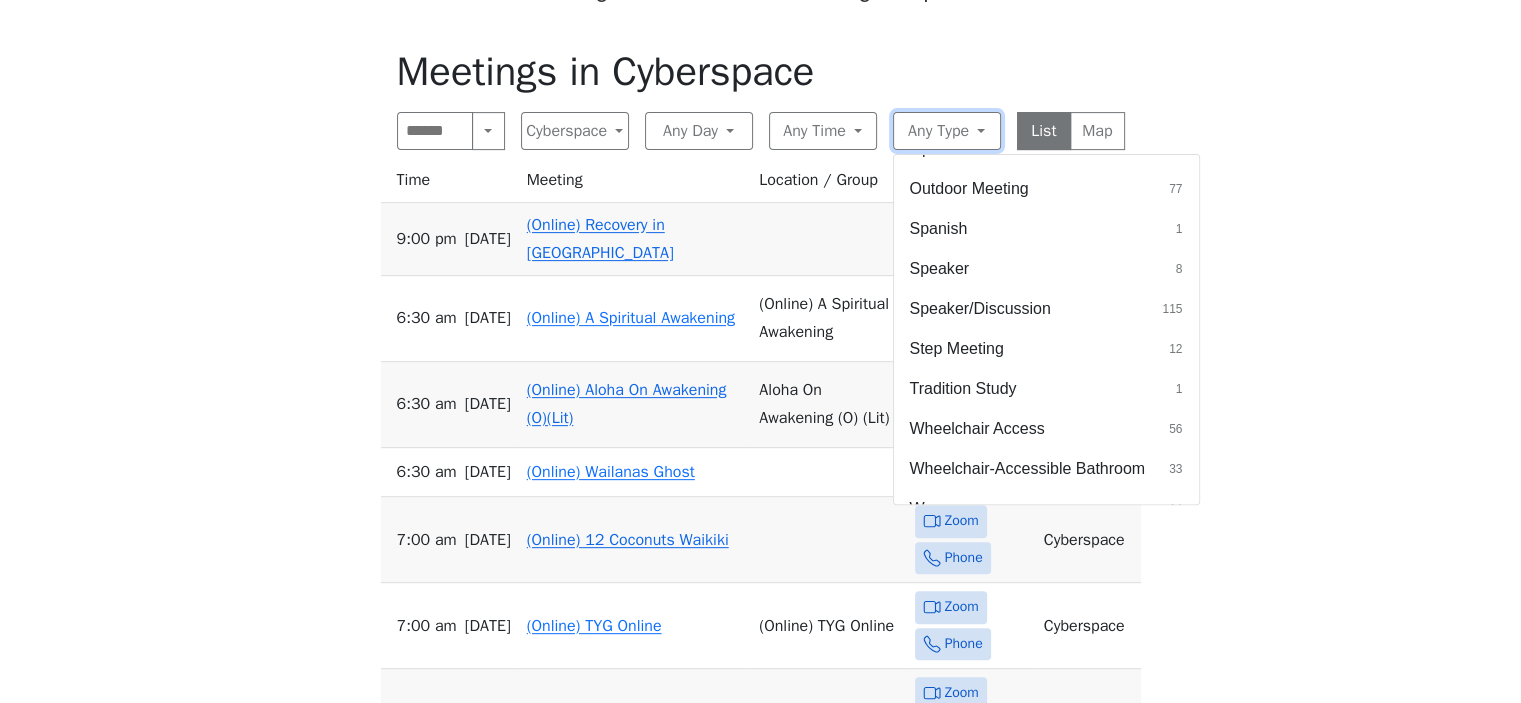 scroll, scrollTop: 833, scrollLeft: 0, axis: vertical 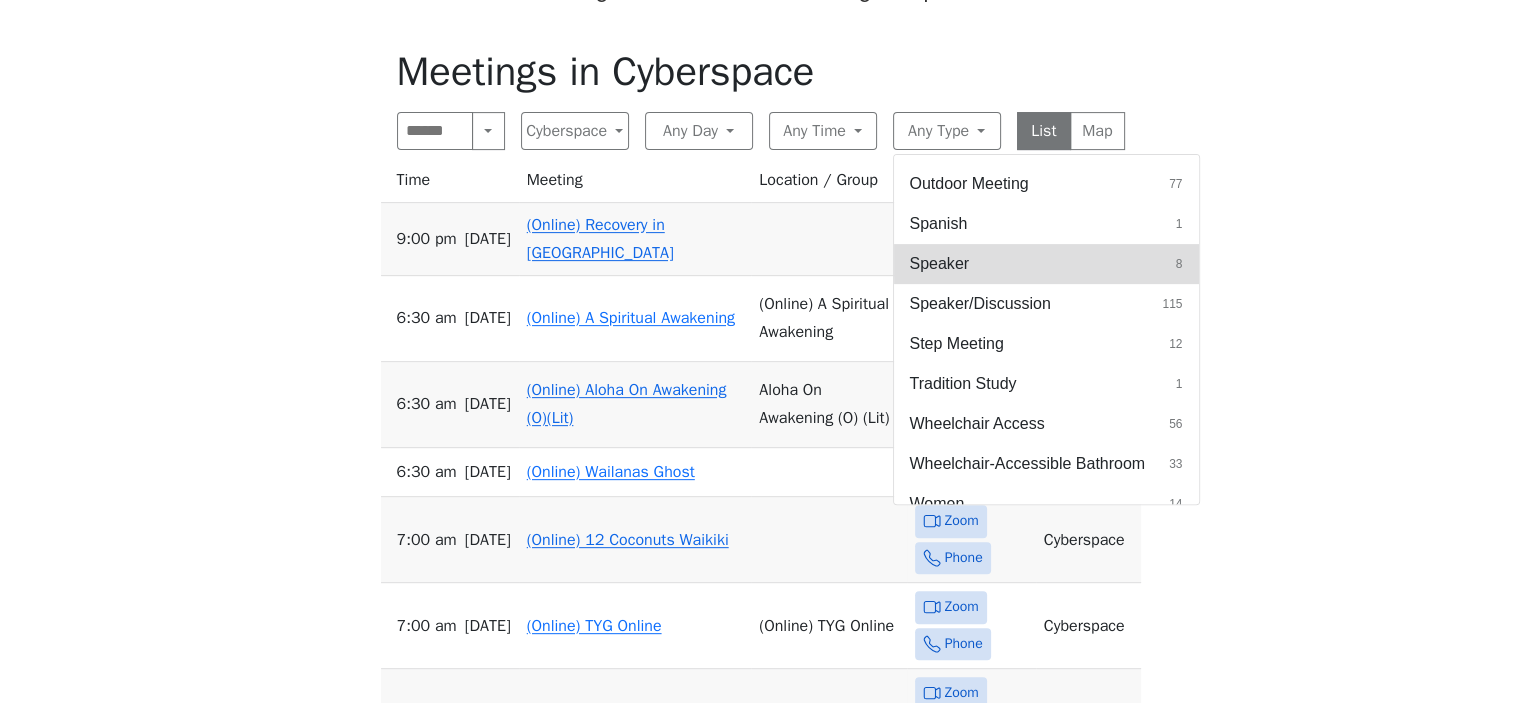 click on "Speaker" at bounding box center [940, 264] 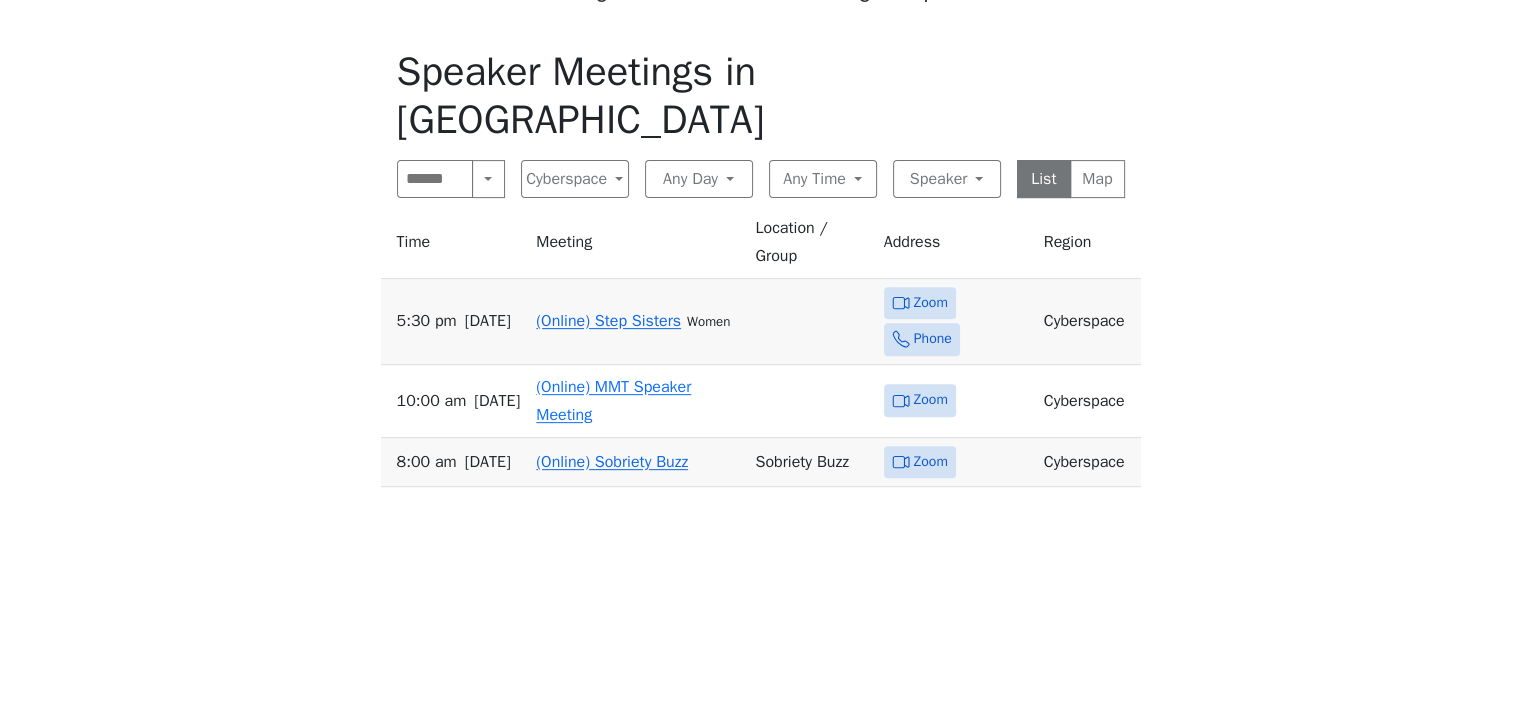 click on "(Online) Sobriety Buzz" at bounding box center (612, 462) 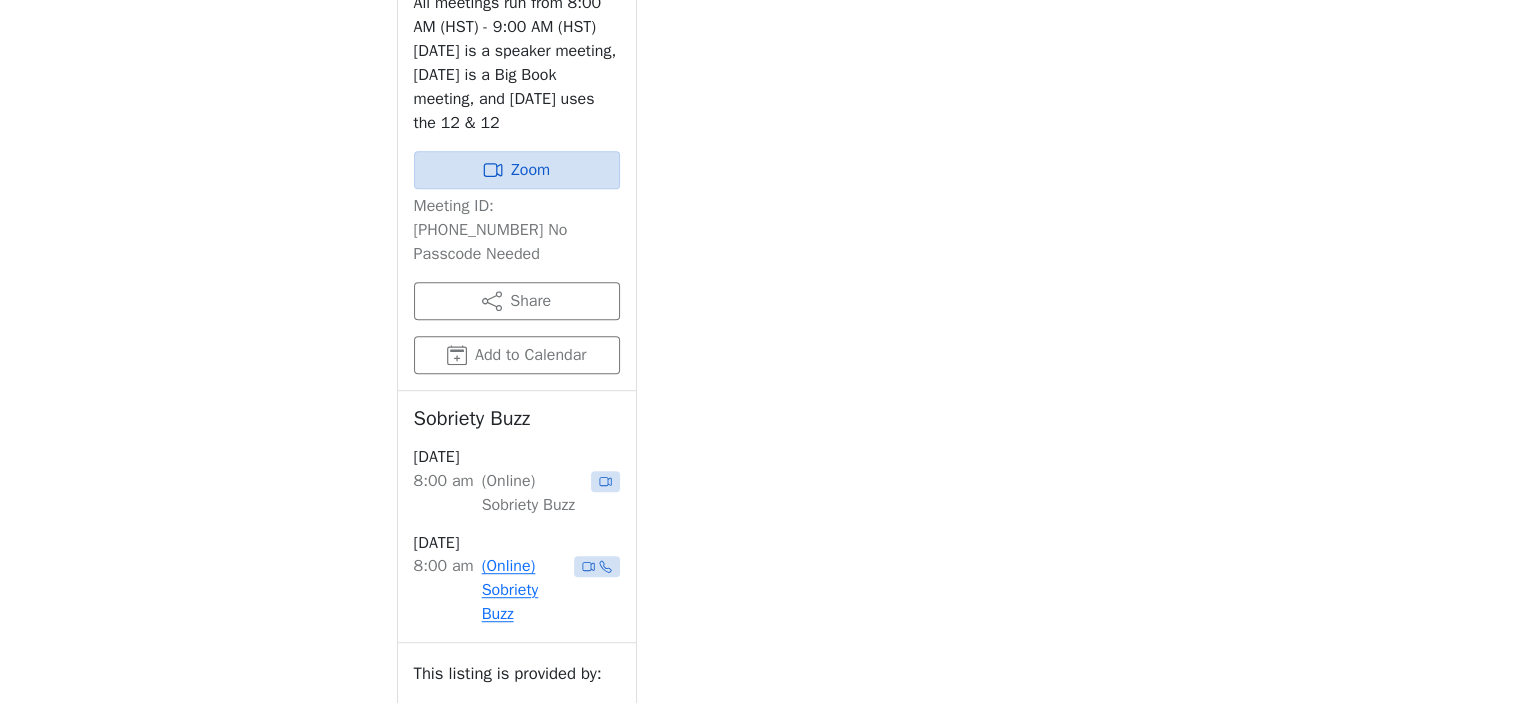 scroll, scrollTop: 864, scrollLeft: 0, axis: vertical 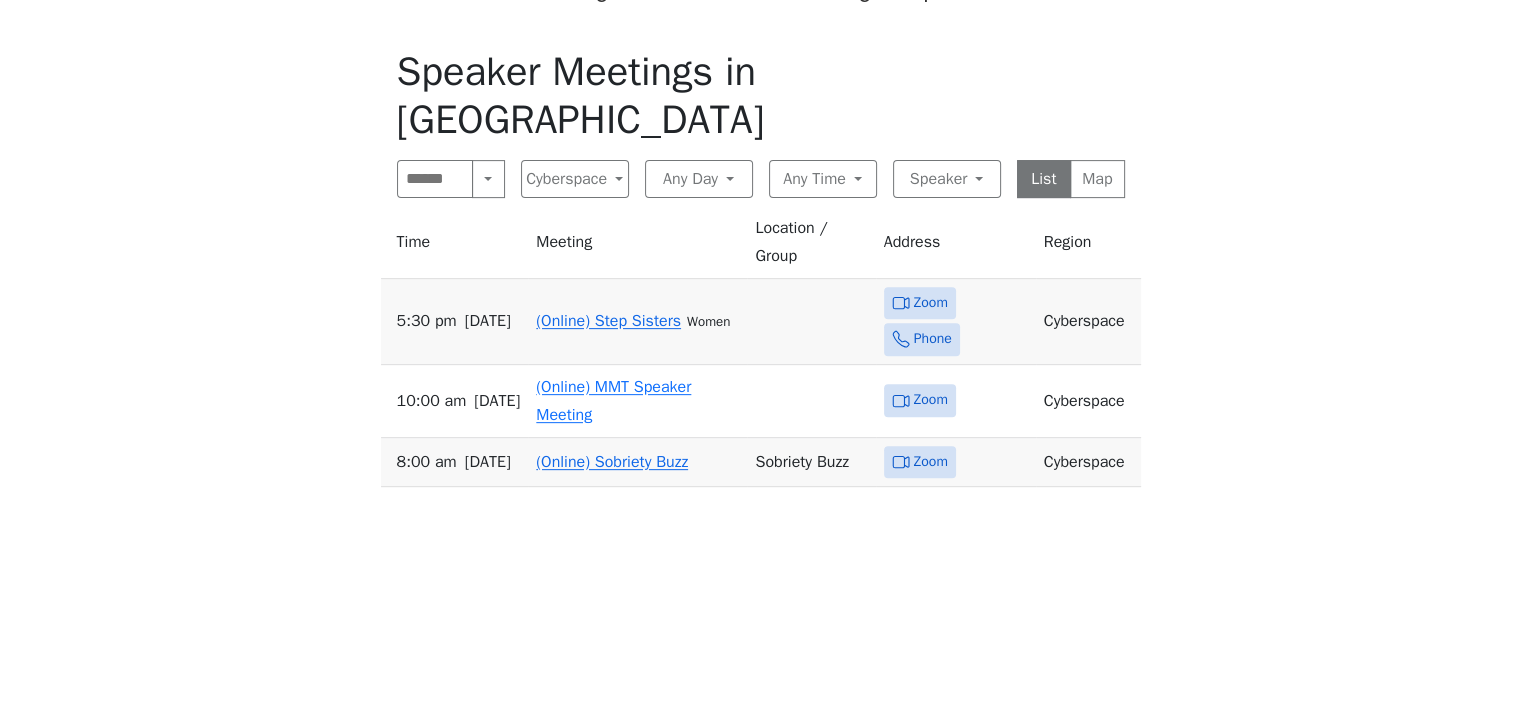 click on "(Online) Step Sisters" at bounding box center (608, 321) 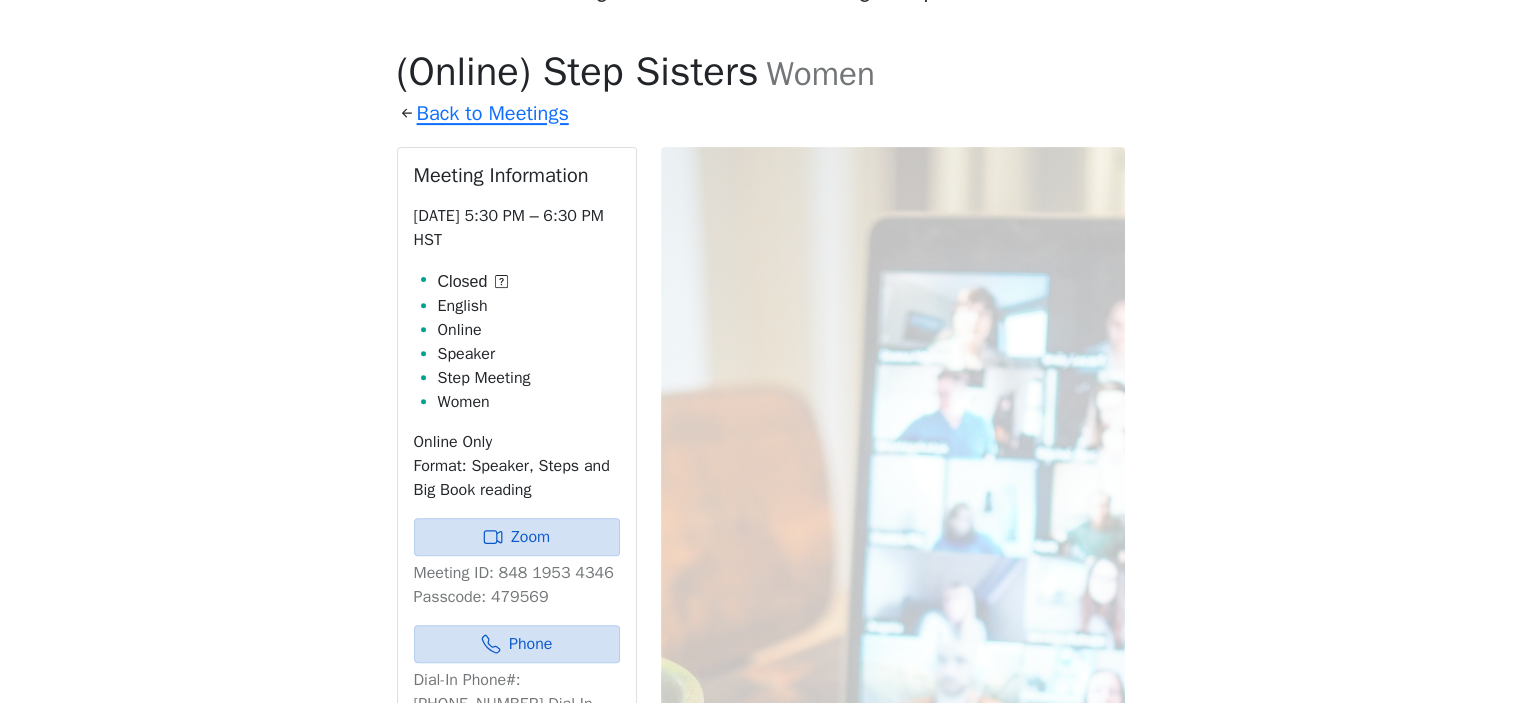 scroll, scrollTop: 697, scrollLeft: 0, axis: vertical 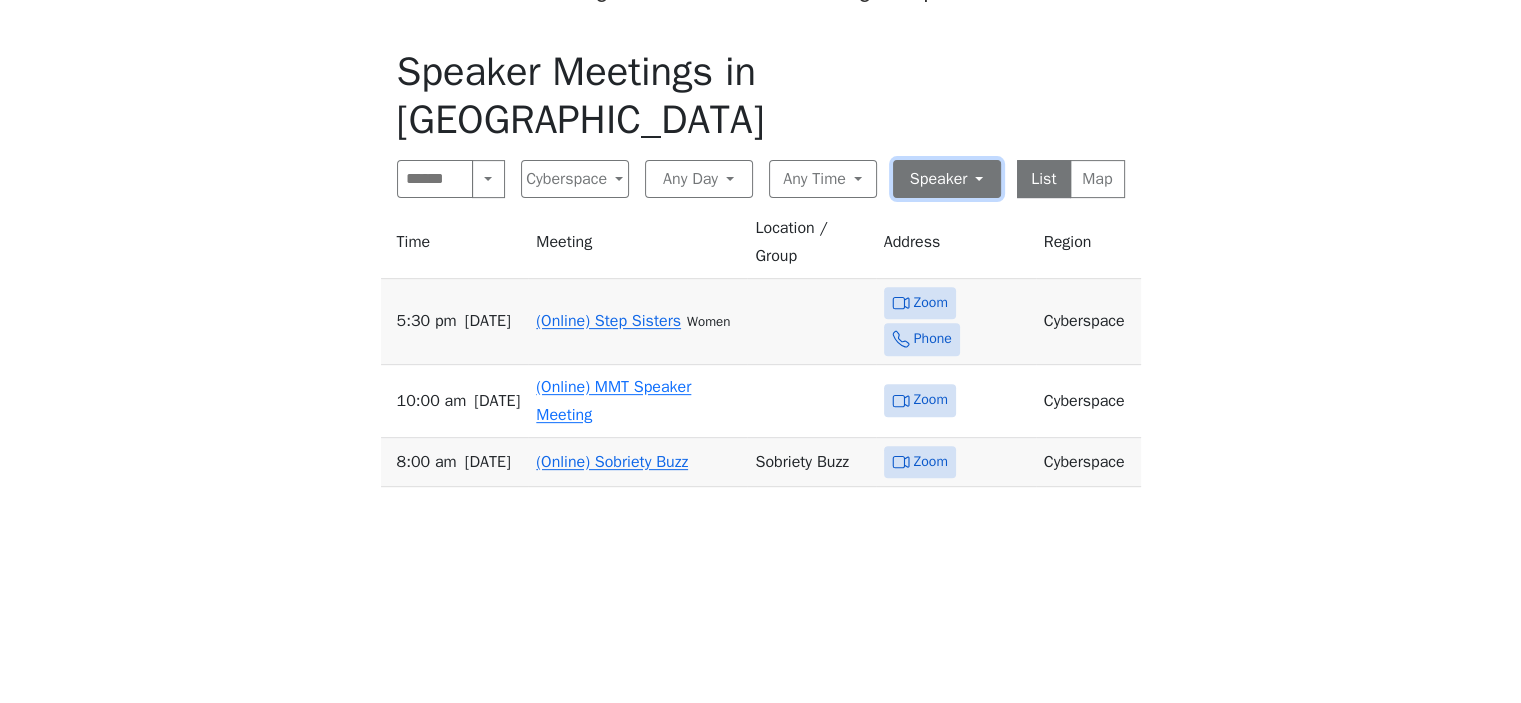 click on "Speaker" at bounding box center (947, 179) 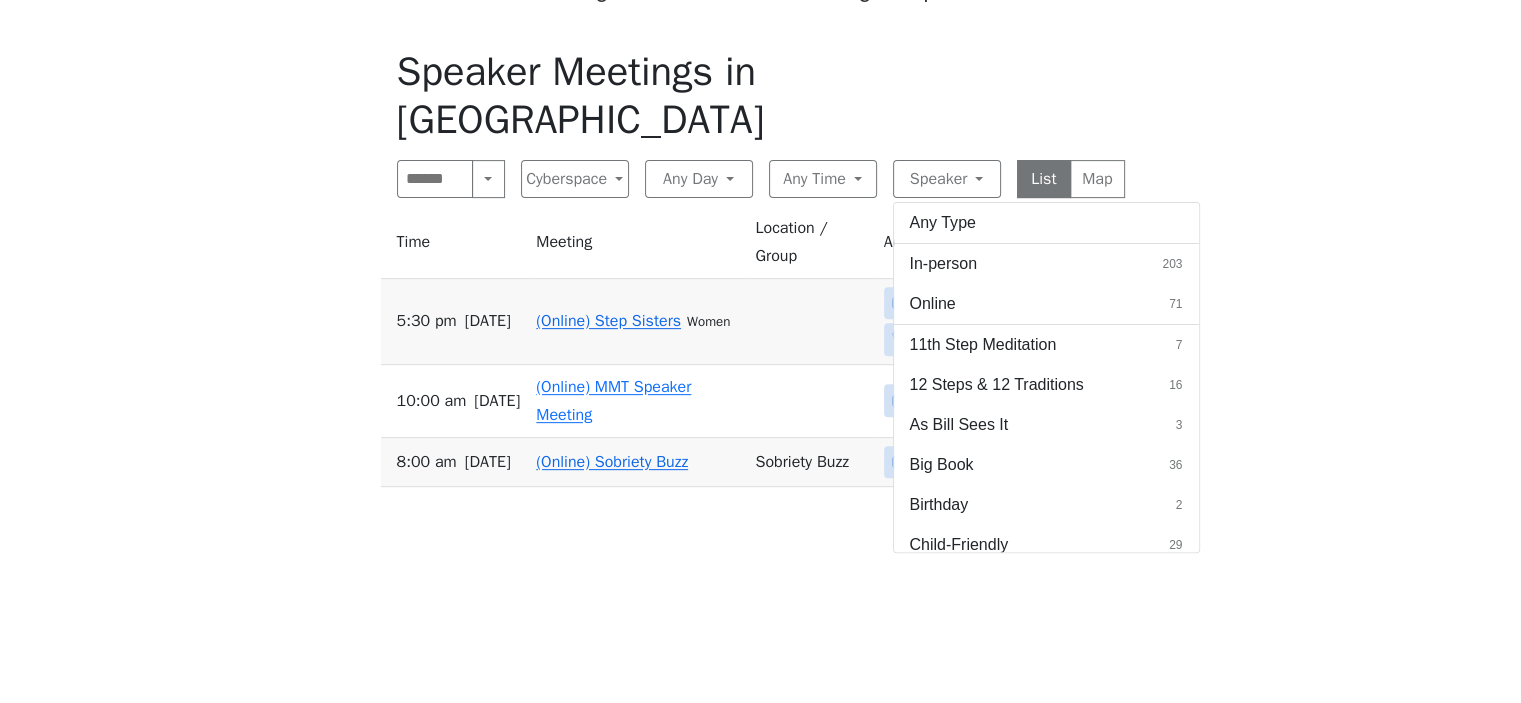 click on "Any Type" at bounding box center [1046, 223] 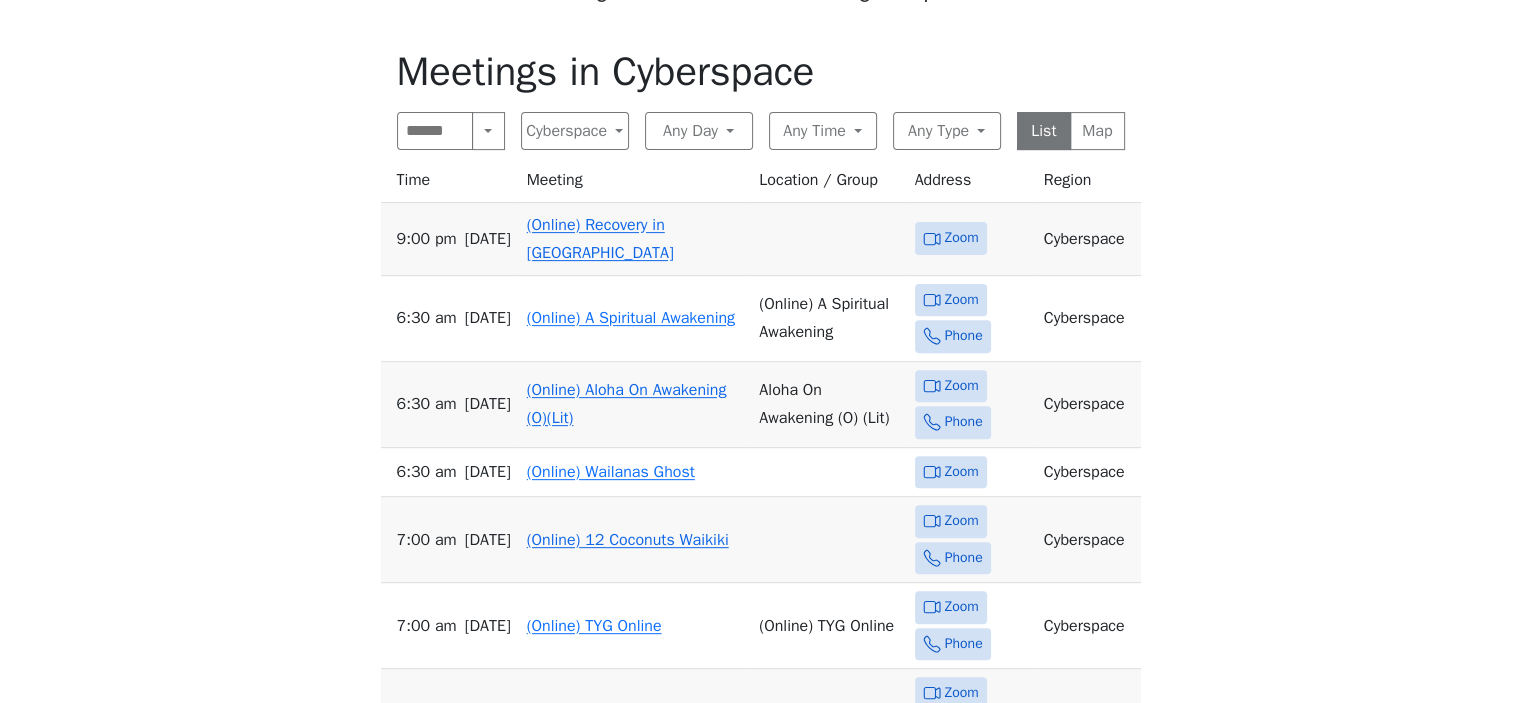 click on "(Online) Recovery in Da House" at bounding box center [600, 239] 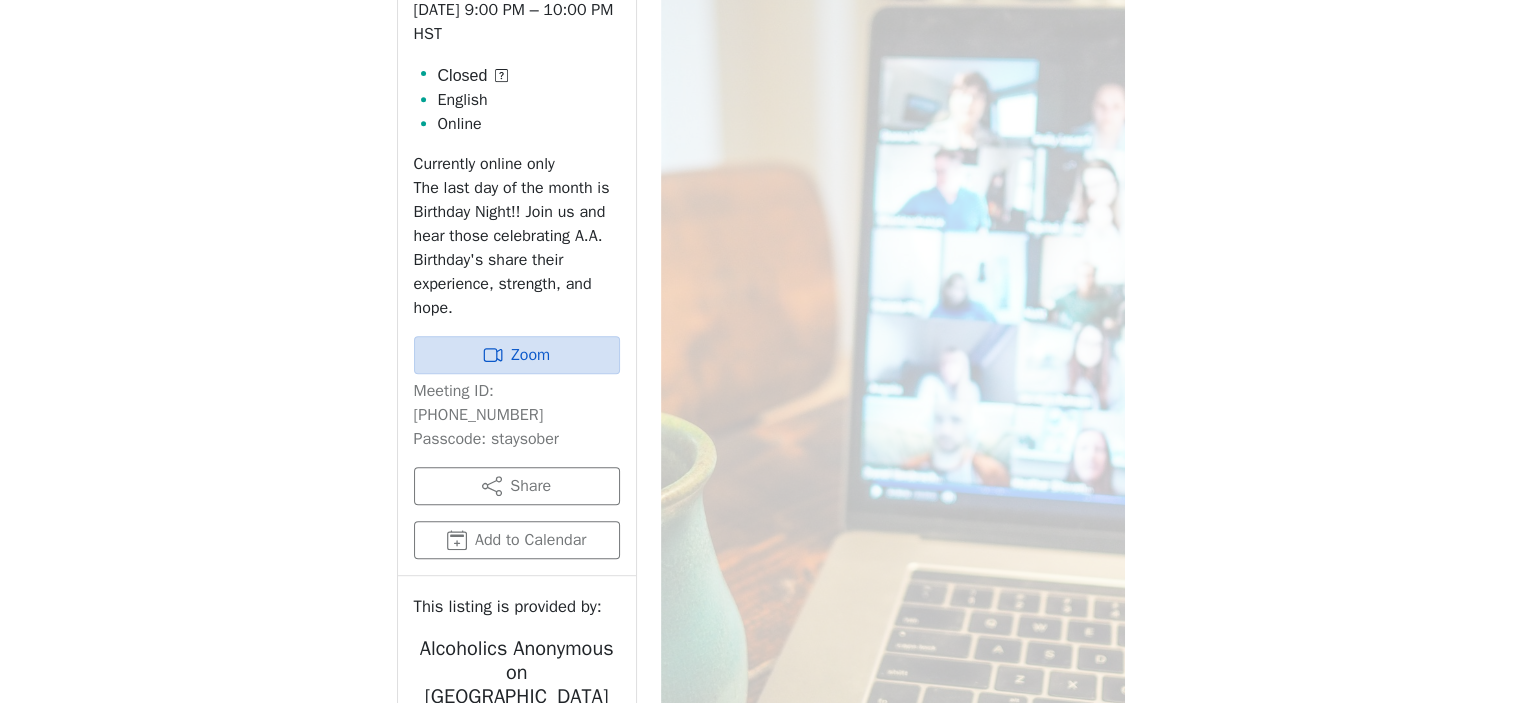 scroll, scrollTop: 531, scrollLeft: 0, axis: vertical 